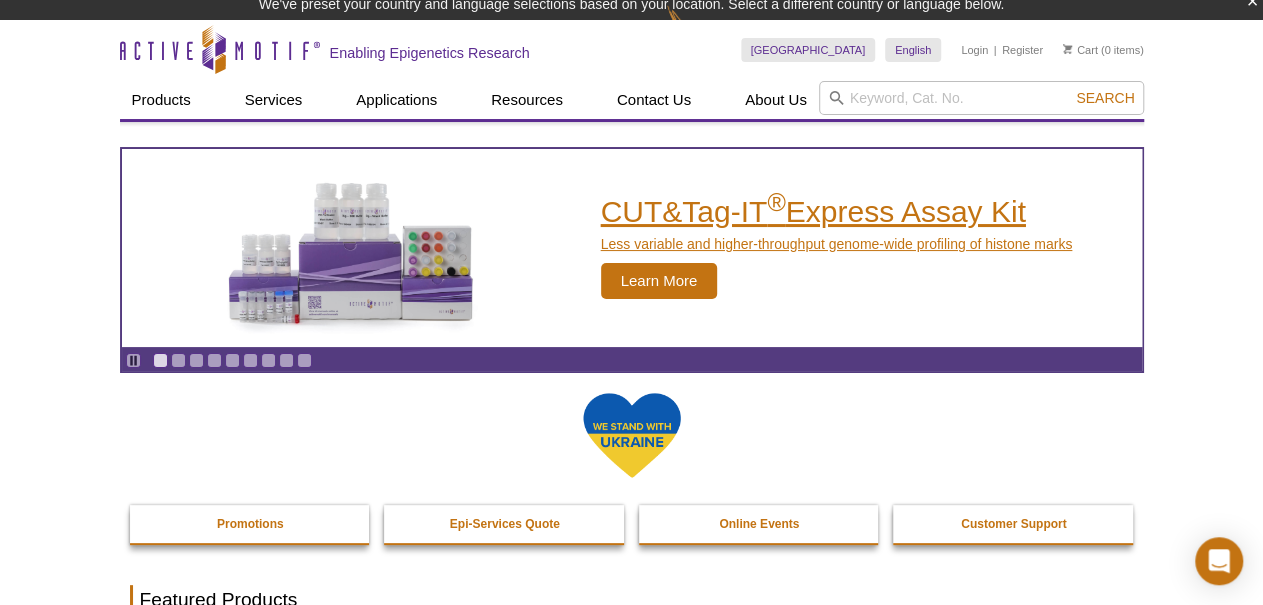 scroll, scrollTop: 0, scrollLeft: 0, axis: both 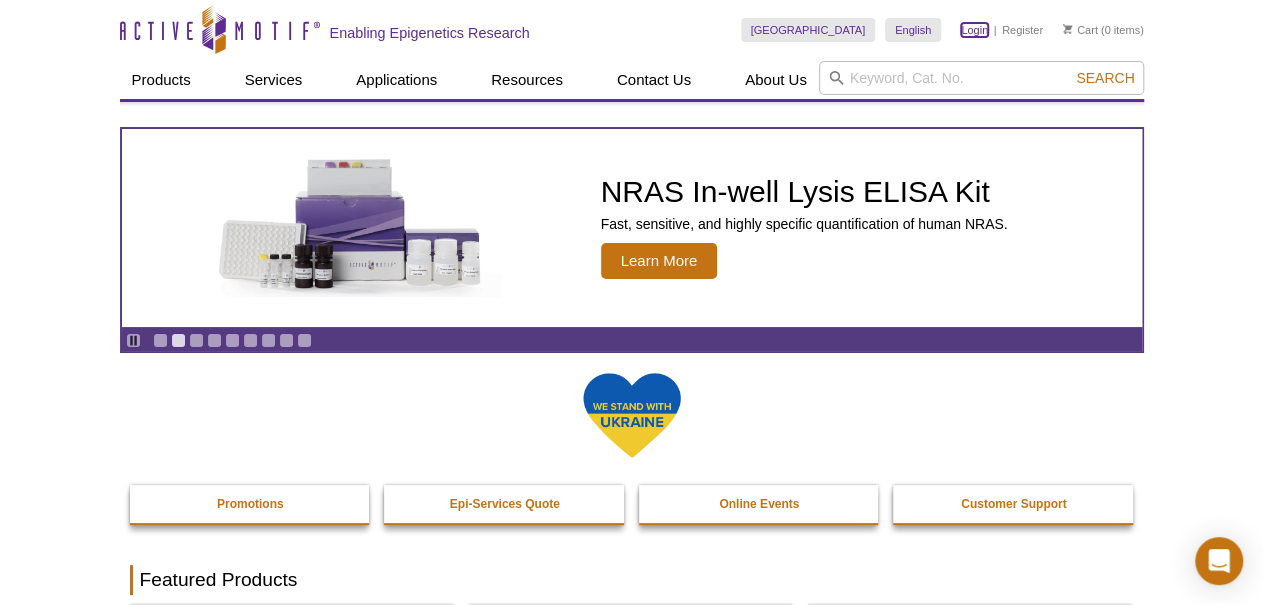 click on "Login" at bounding box center (974, 30) 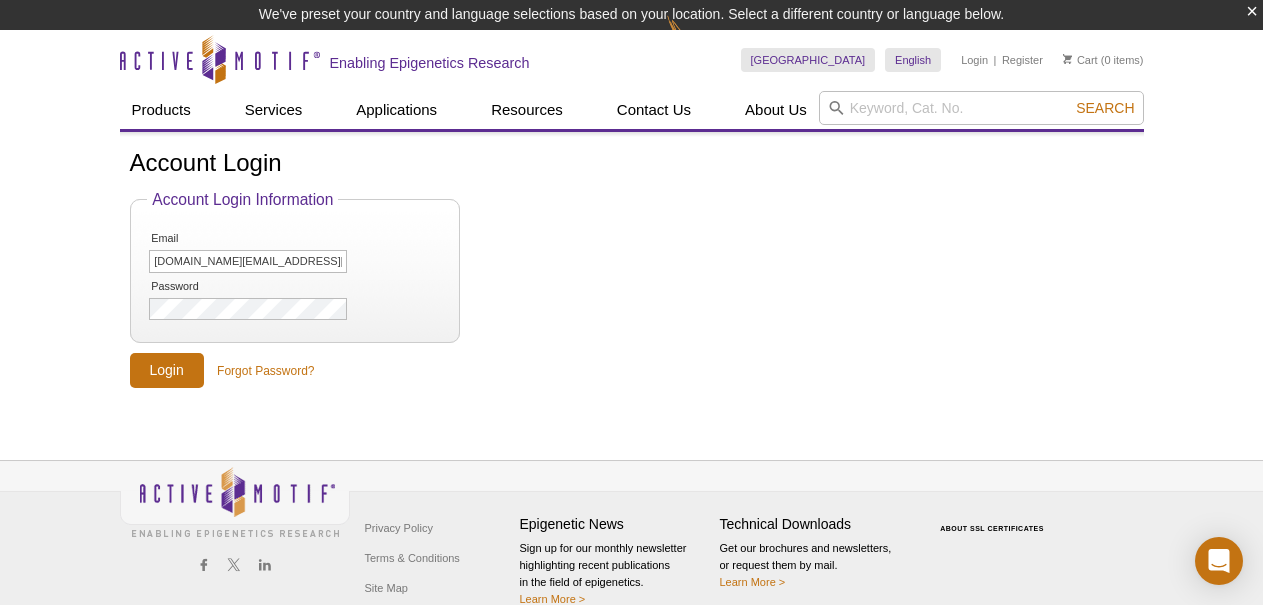 scroll, scrollTop: 0, scrollLeft: 0, axis: both 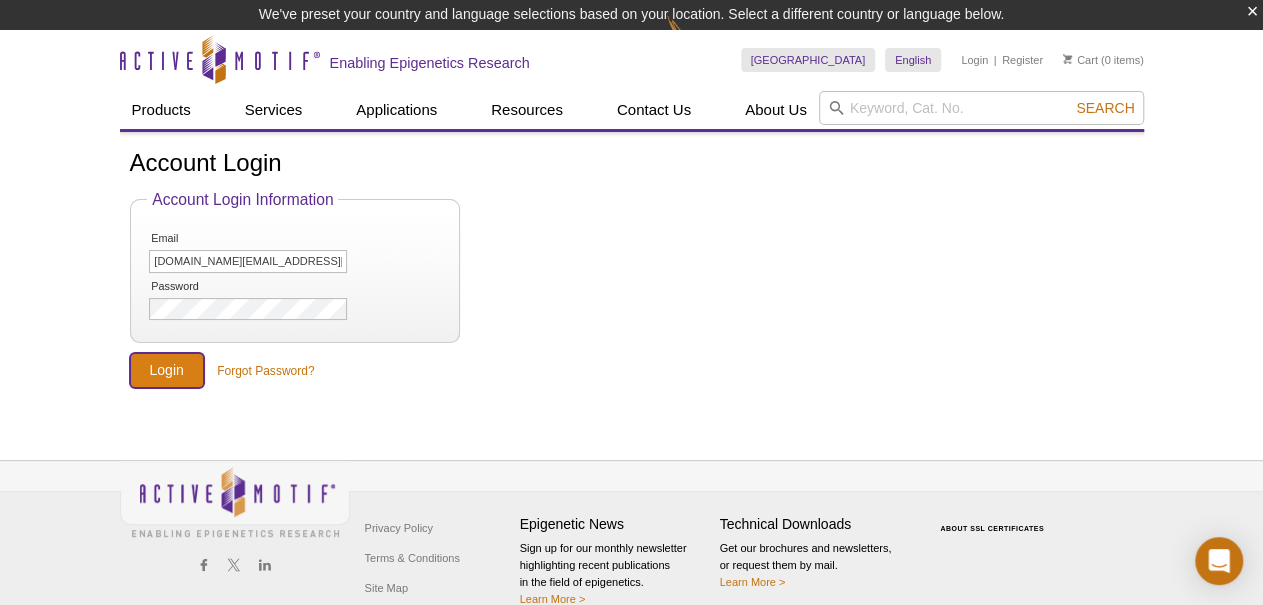 click on "Login" at bounding box center [167, 370] 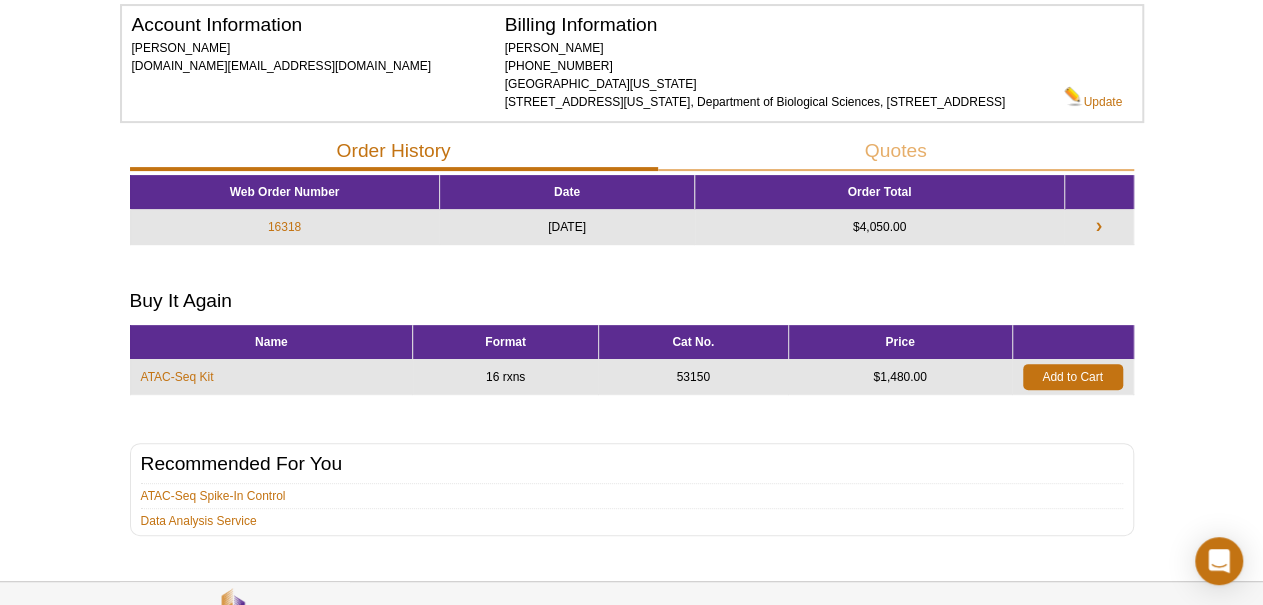 scroll, scrollTop: 208, scrollLeft: 0, axis: vertical 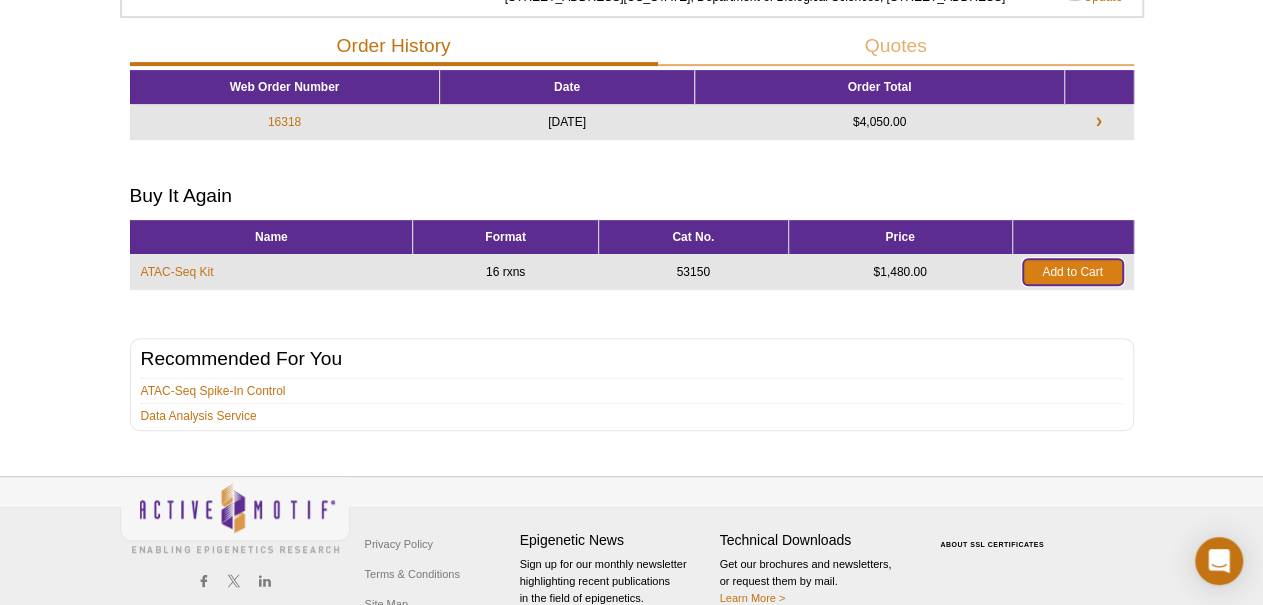 click on "Add to Cart" at bounding box center (1073, 272) 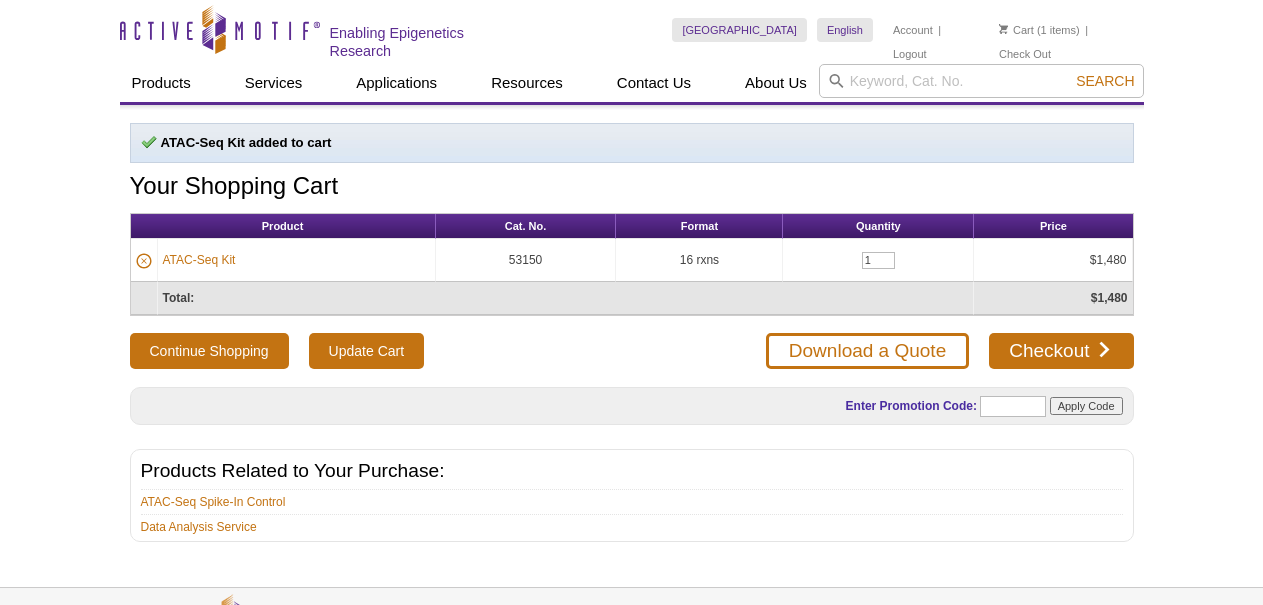 scroll, scrollTop: 0, scrollLeft: 0, axis: both 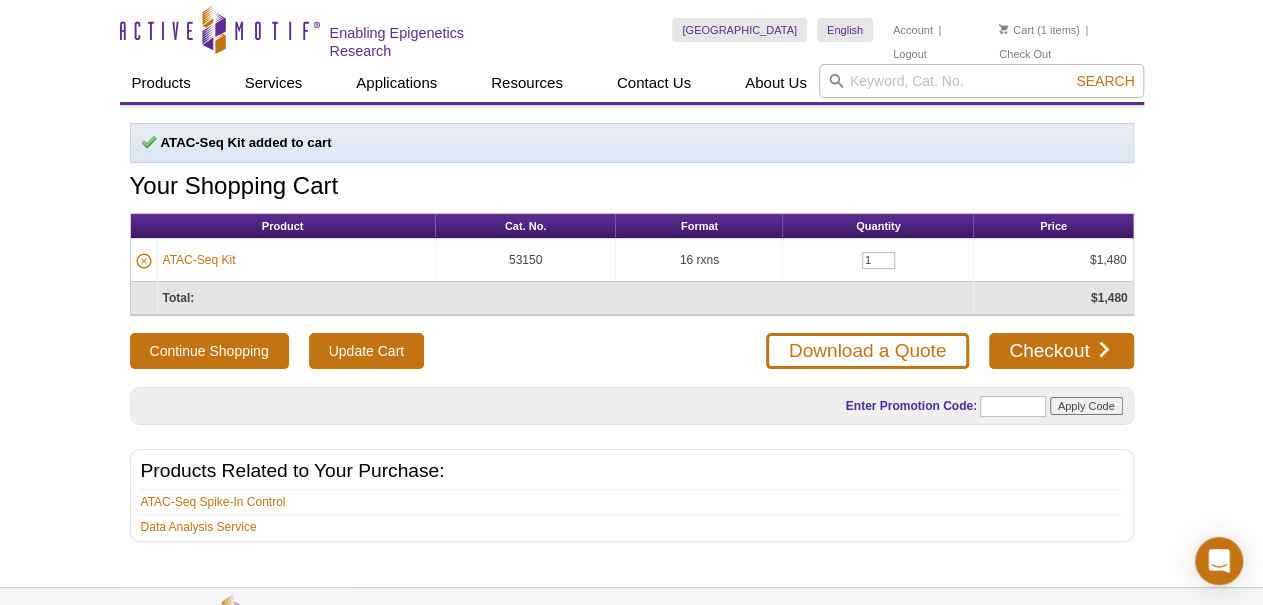 click on "Active Motif Logo
Enabling Epigenetics Research
1
Search
Skip to content
Active Motif Logo
Enabling Epigenetics Research
United States
United States
English
English
Japanese
Chinese" at bounding box center [631, 381] 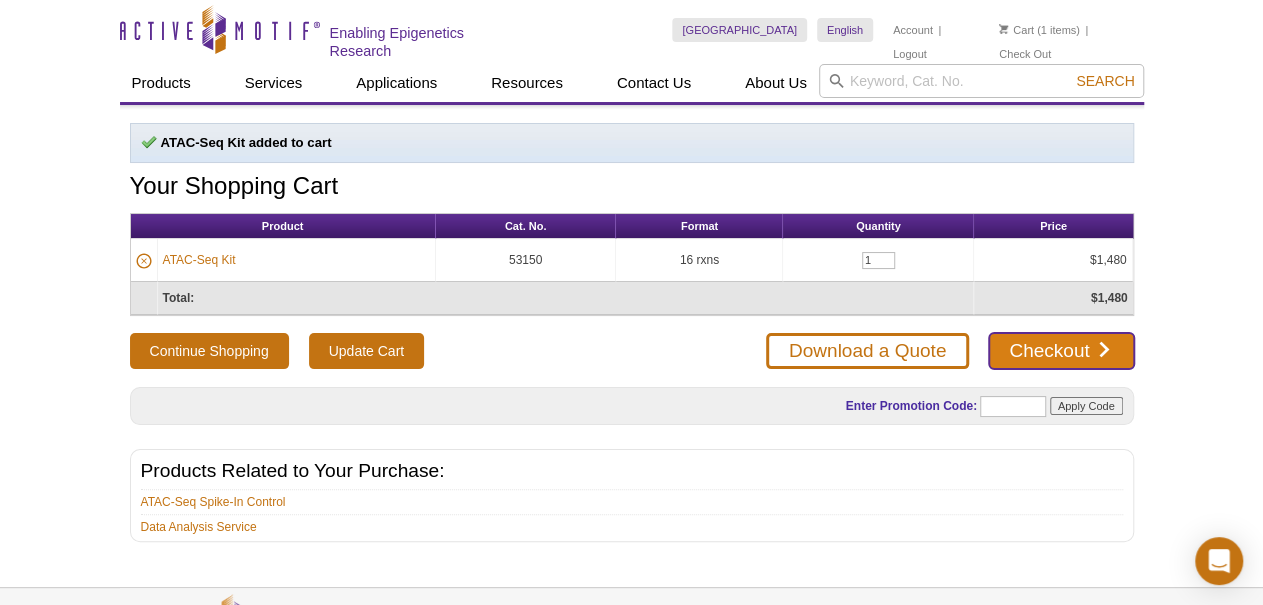 click on "Checkout" at bounding box center (1061, 351) 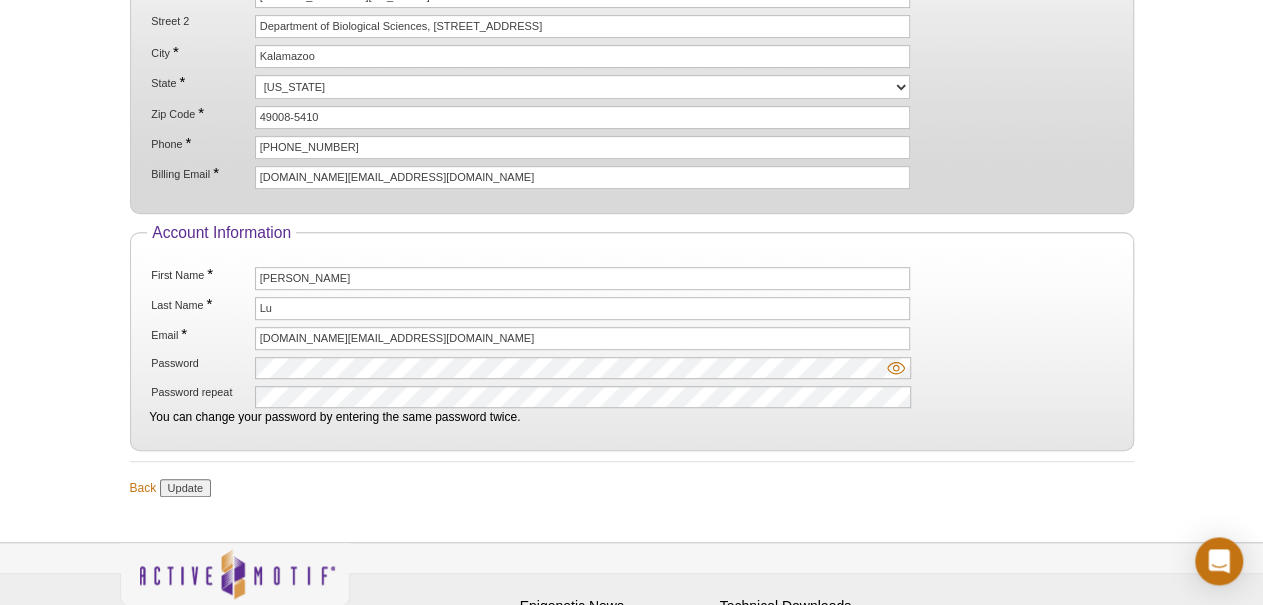 scroll, scrollTop: 312, scrollLeft: 0, axis: vertical 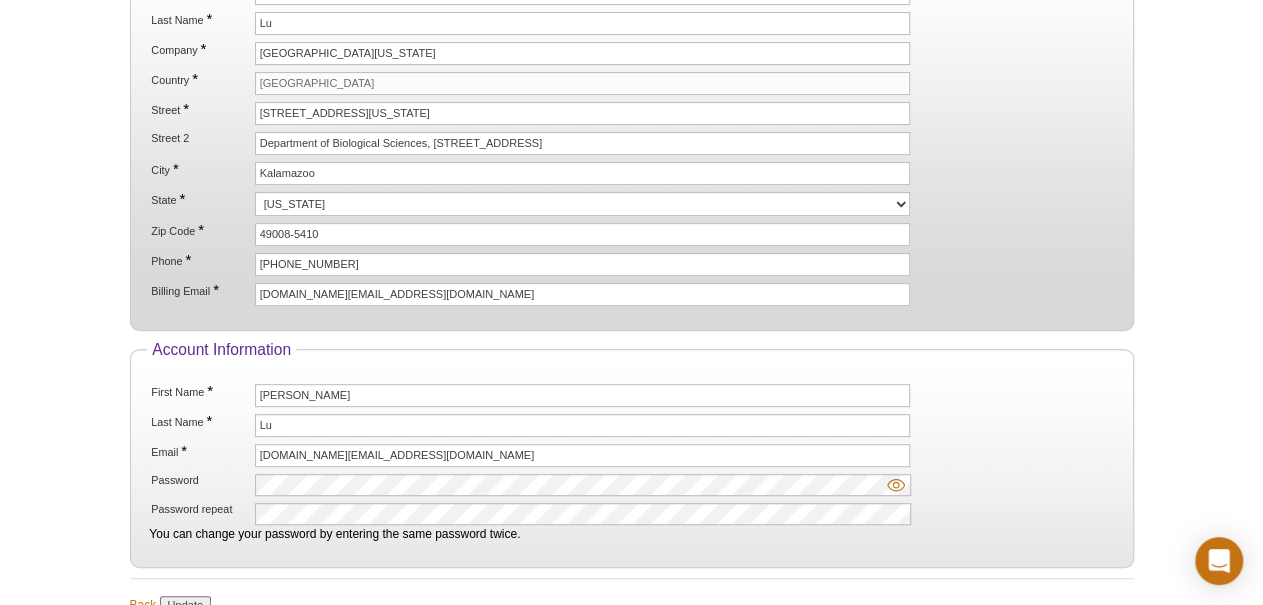 click on "Active Motif Logo
Enabling Epigenetics Research
1
Search
Skip to content
Active Motif Logo
Enabling Epigenetics Research
[GEOGRAPHIC_DATA]
[GEOGRAPHIC_DATA]
English
English
Japanese
Chinese" at bounding box center [631, 261] 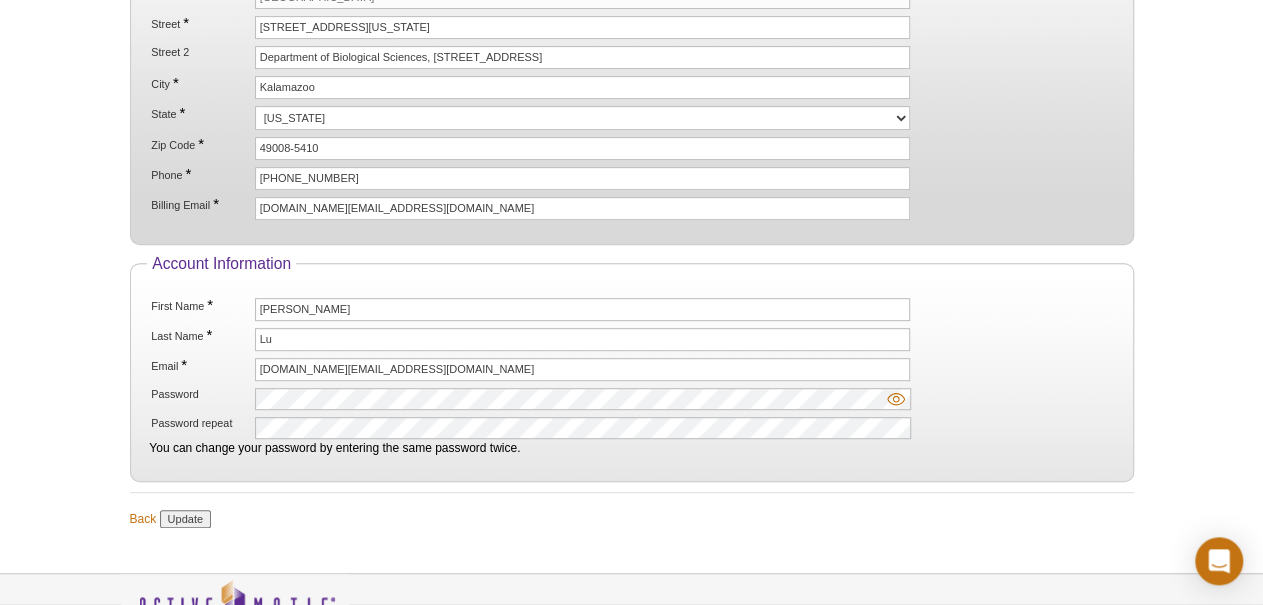 scroll, scrollTop: 416, scrollLeft: 0, axis: vertical 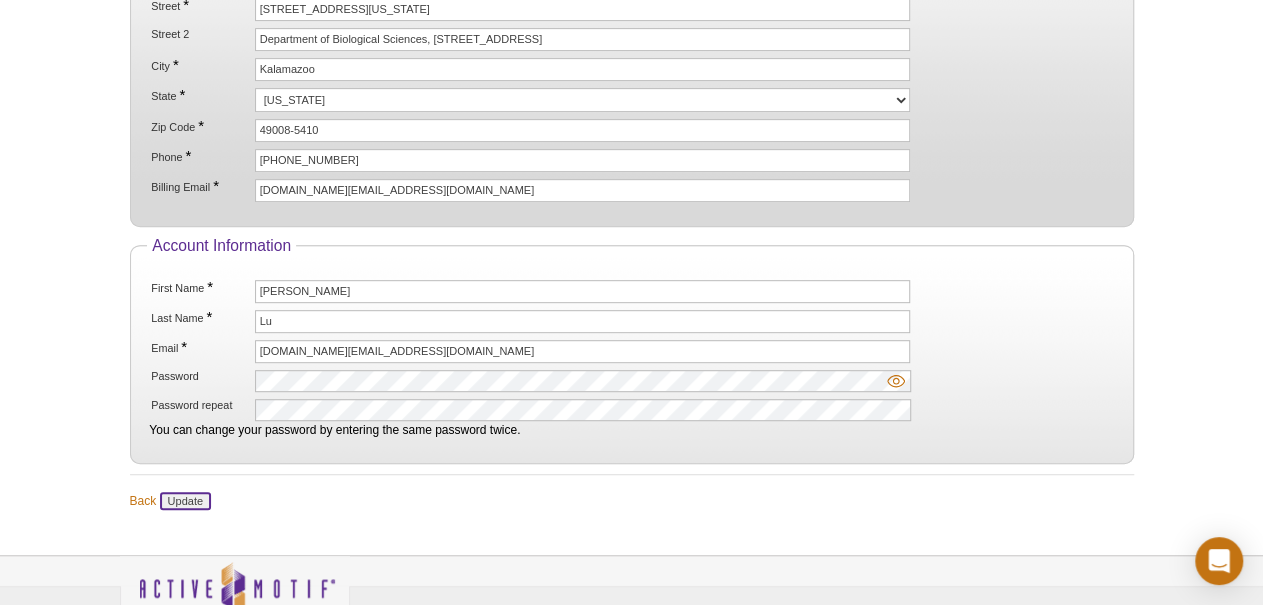 click on "Update" at bounding box center (185, 501) 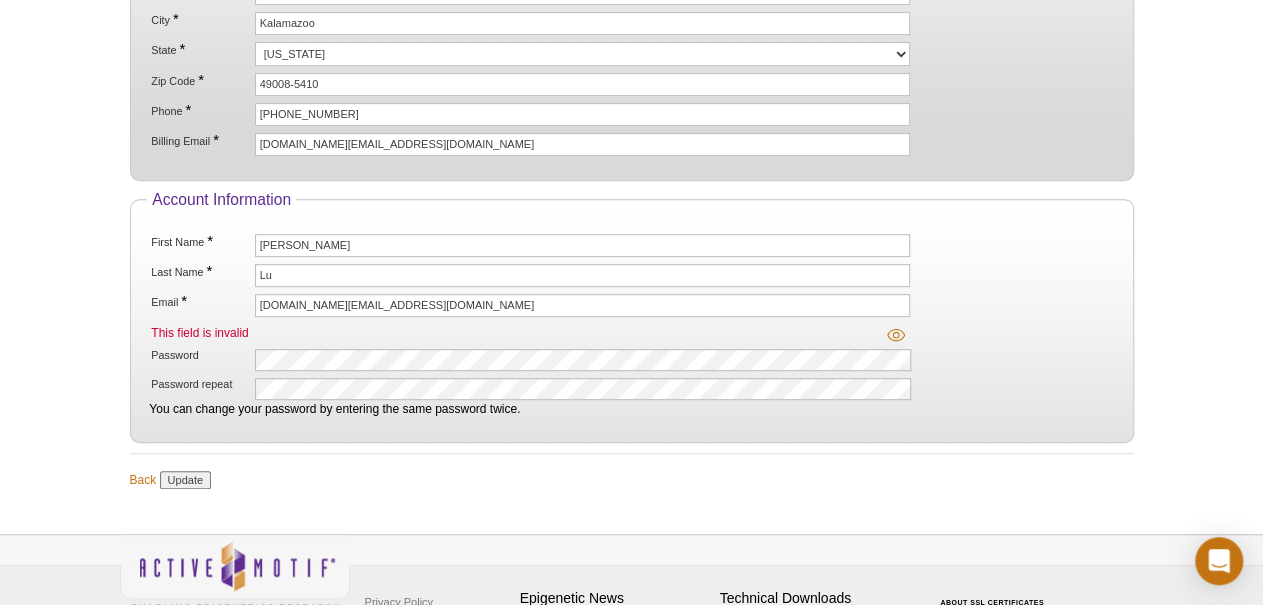 scroll, scrollTop: 416, scrollLeft: 0, axis: vertical 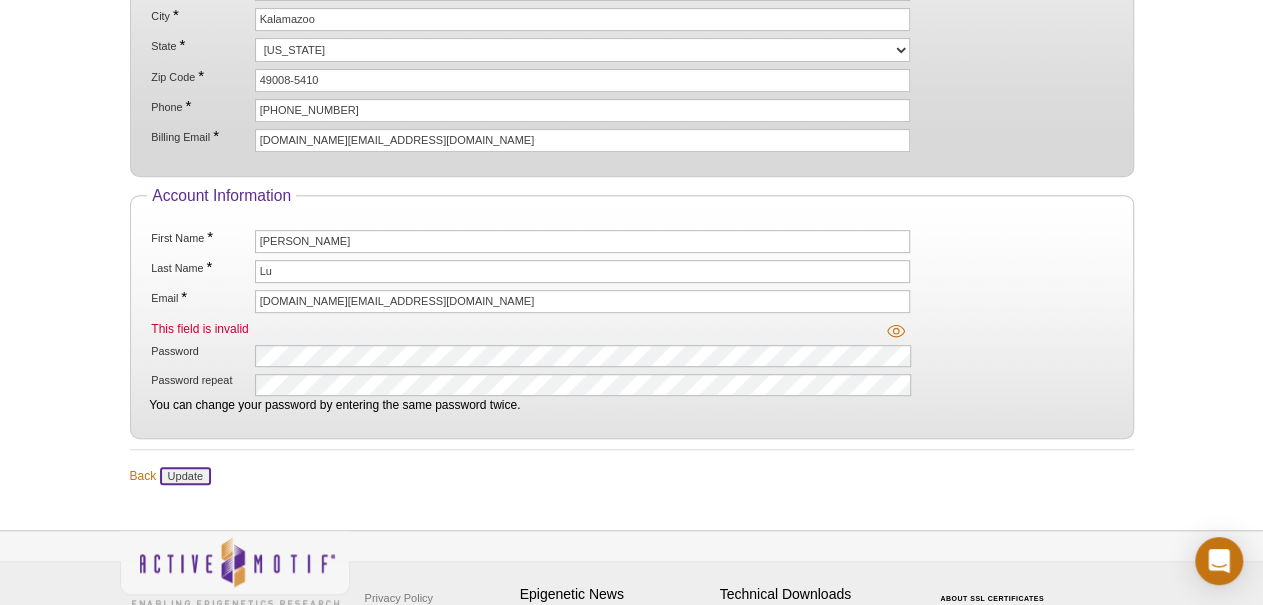 click on "Update" at bounding box center (185, 476) 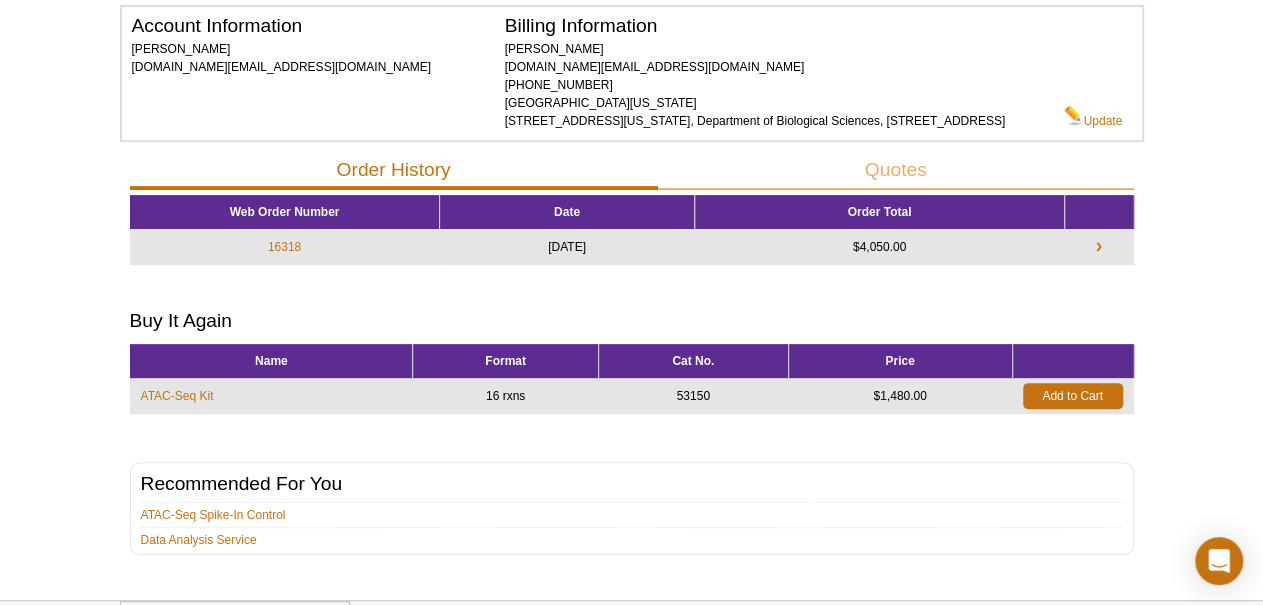 scroll, scrollTop: 0, scrollLeft: 0, axis: both 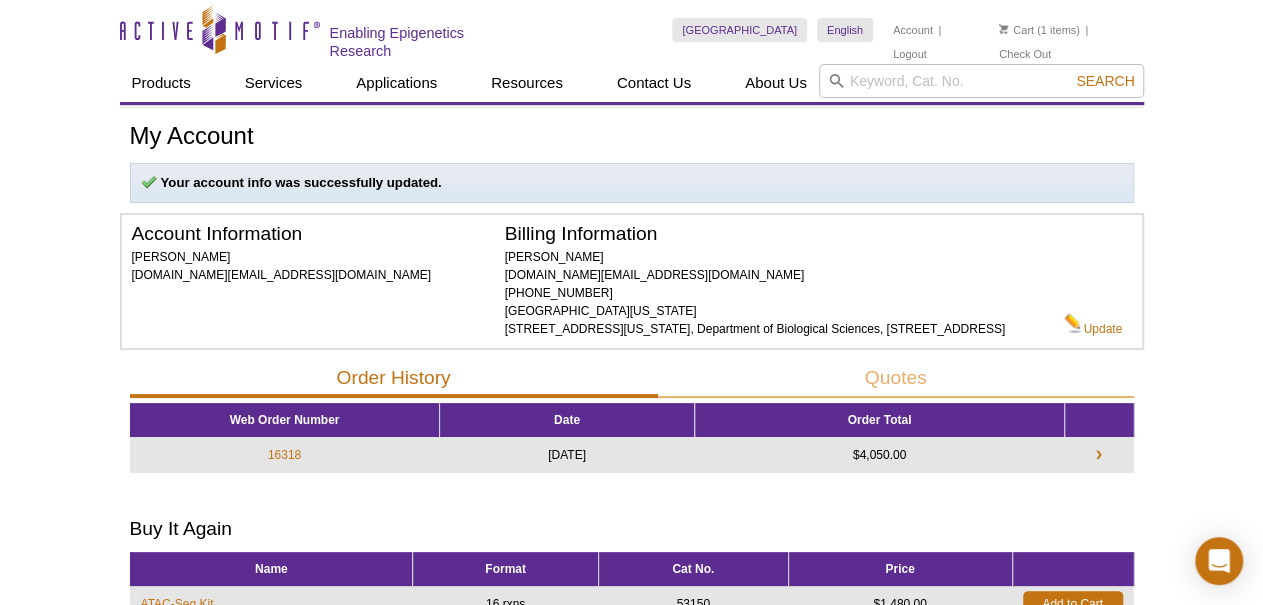 click on "Active Motif Logo
Enabling Epigenetics Research
1
Search
Skip to content
Active Motif Logo
Enabling Epigenetics Research
[GEOGRAPHIC_DATA]
[GEOGRAPHIC_DATA]
English
English
Japanese
Chinese" at bounding box center (631, 491) 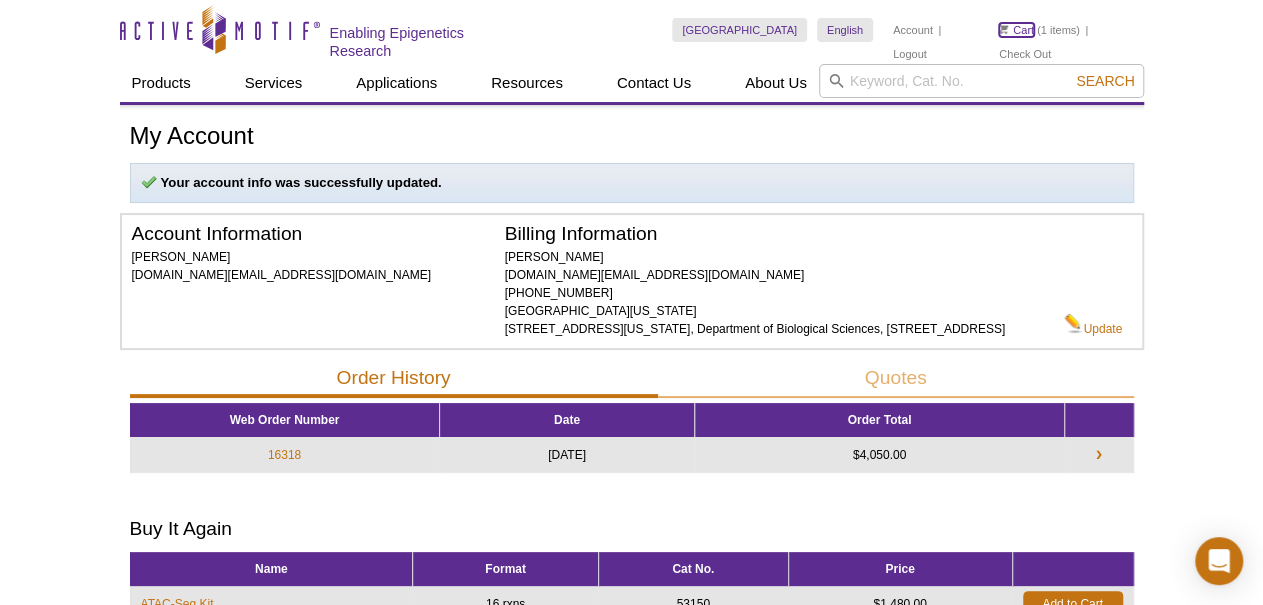 click on "Cart" at bounding box center [1016, 30] 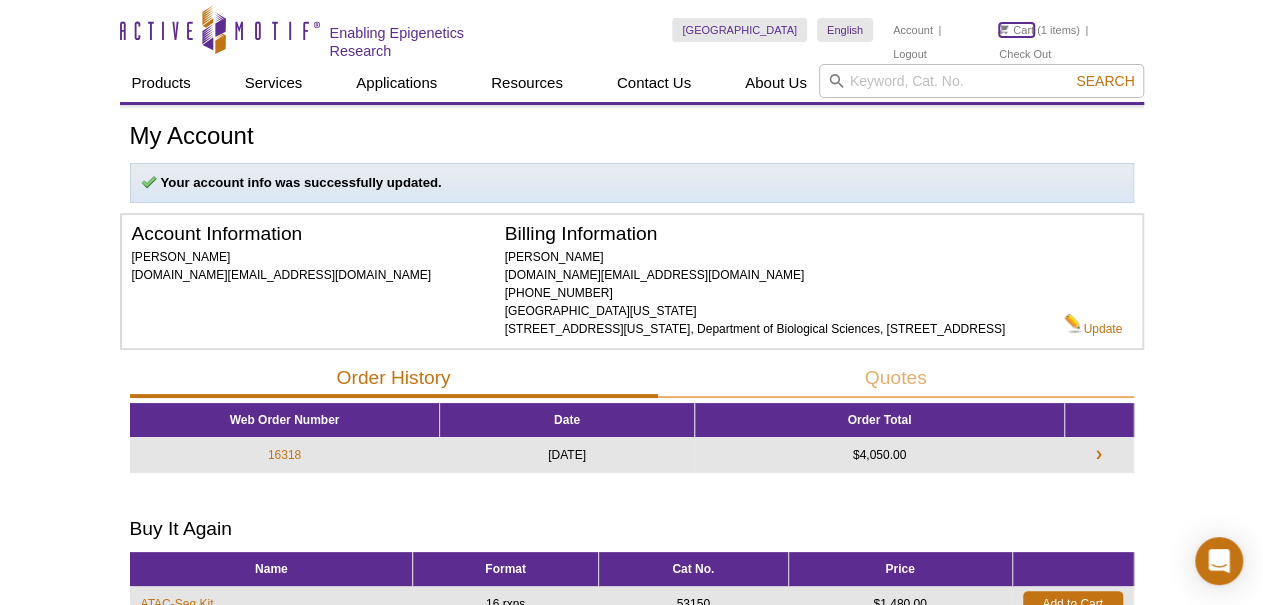 scroll, scrollTop: 173, scrollLeft: 0, axis: vertical 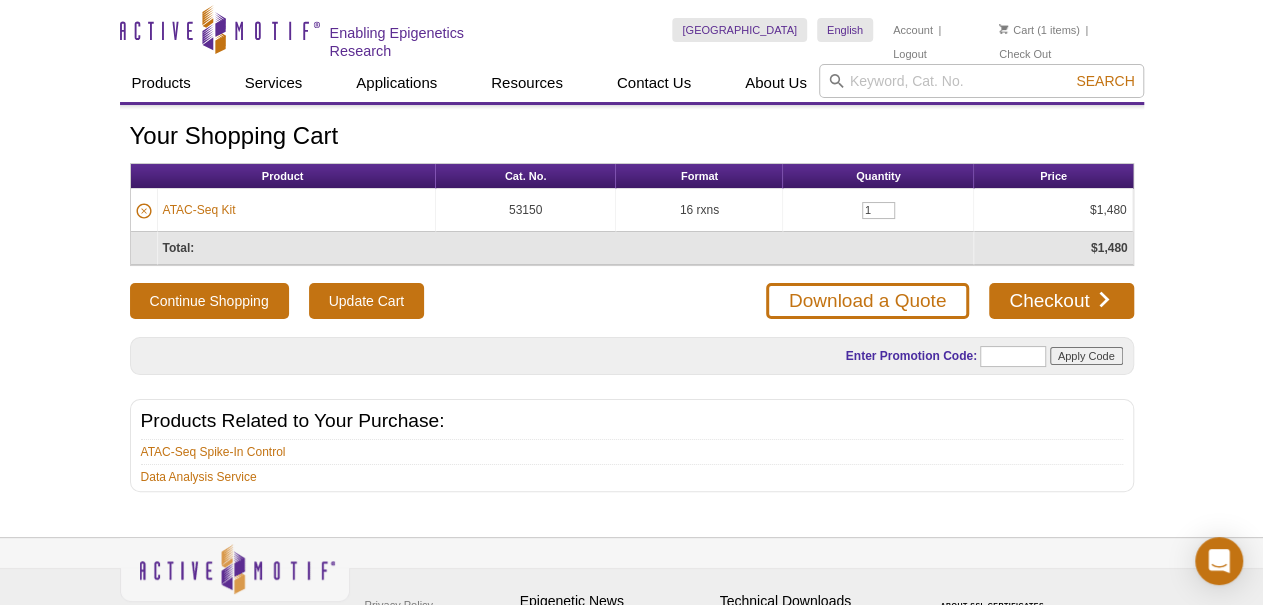 drag, startPoint x: 1212, startPoint y: 375, endPoint x: 1194, endPoint y: 352, distance: 29.206163 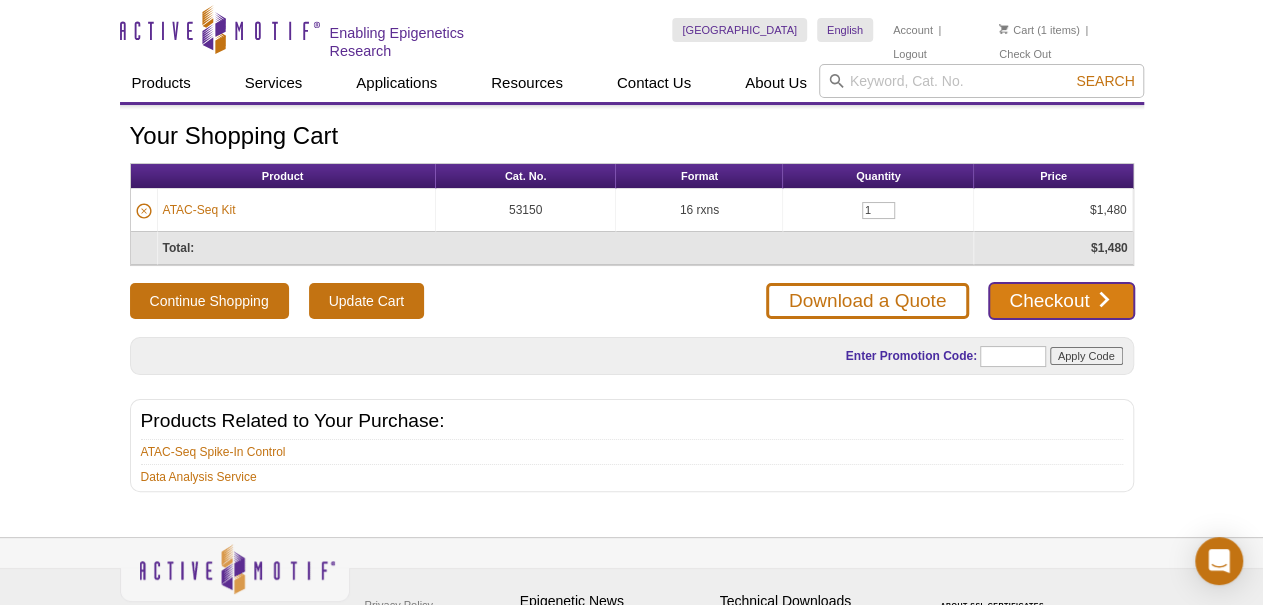 click on "Checkout" at bounding box center (1061, 301) 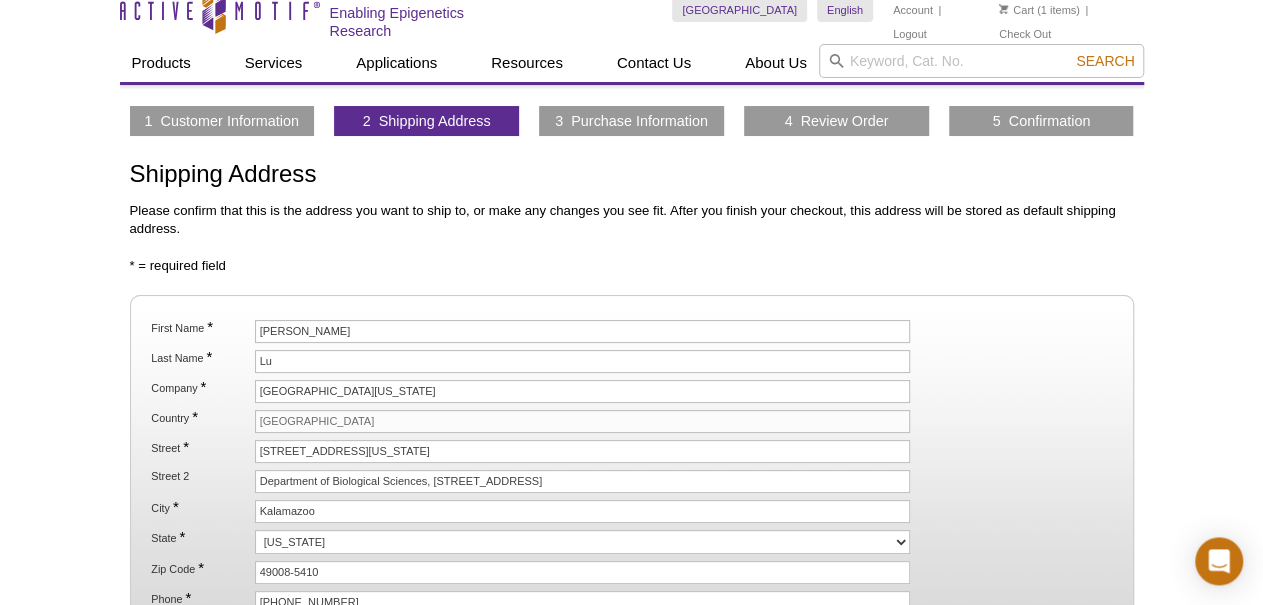 scroll, scrollTop: 0, scrollLeft: 0, axis: both 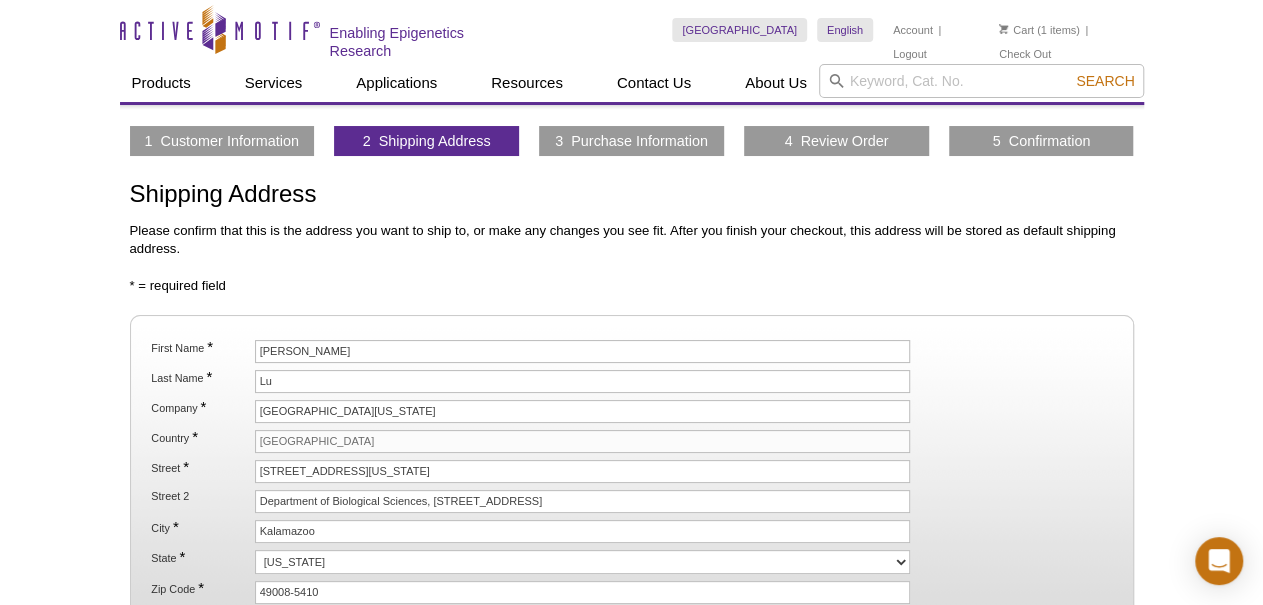 click on "Active Motif Logo
Enabling Epigenetics Research
1
Search
Skip to content
Active Motif Logo
Enabling Epigenetics Research
[GEOGRAPHIC_DATA]
[GEOGRAPHIC_DATA]
English
English
Japanese
Chinese" at bounding box center [631, 477] 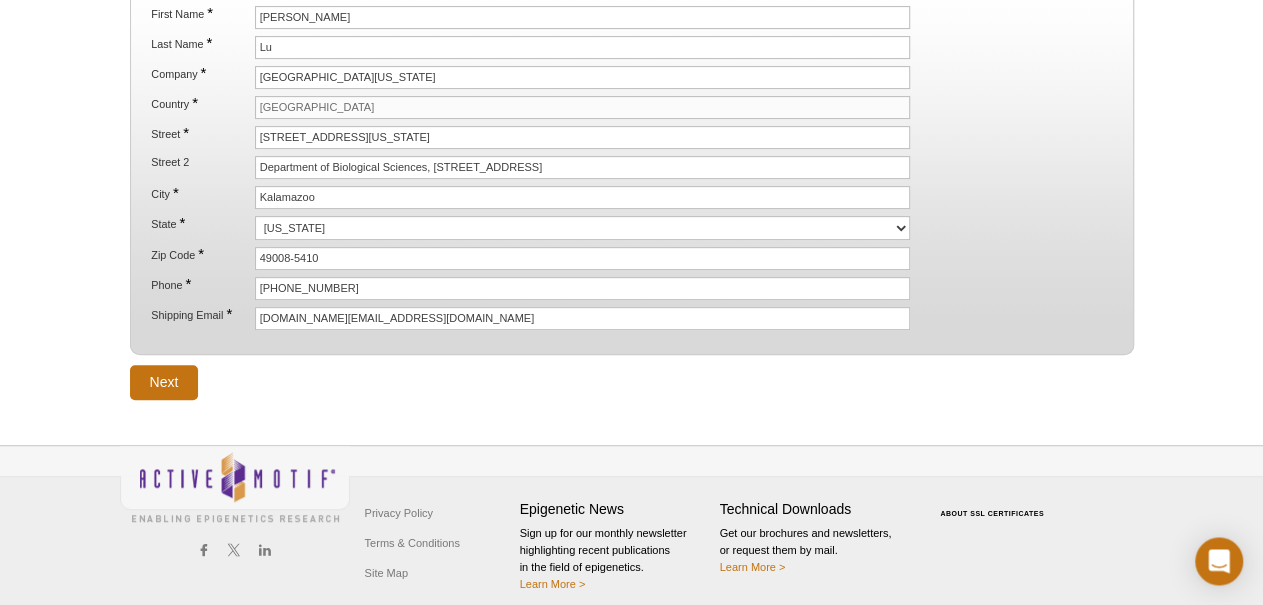 scroll, scrollTop: 337, scrollLeft: 0, axis: vertical 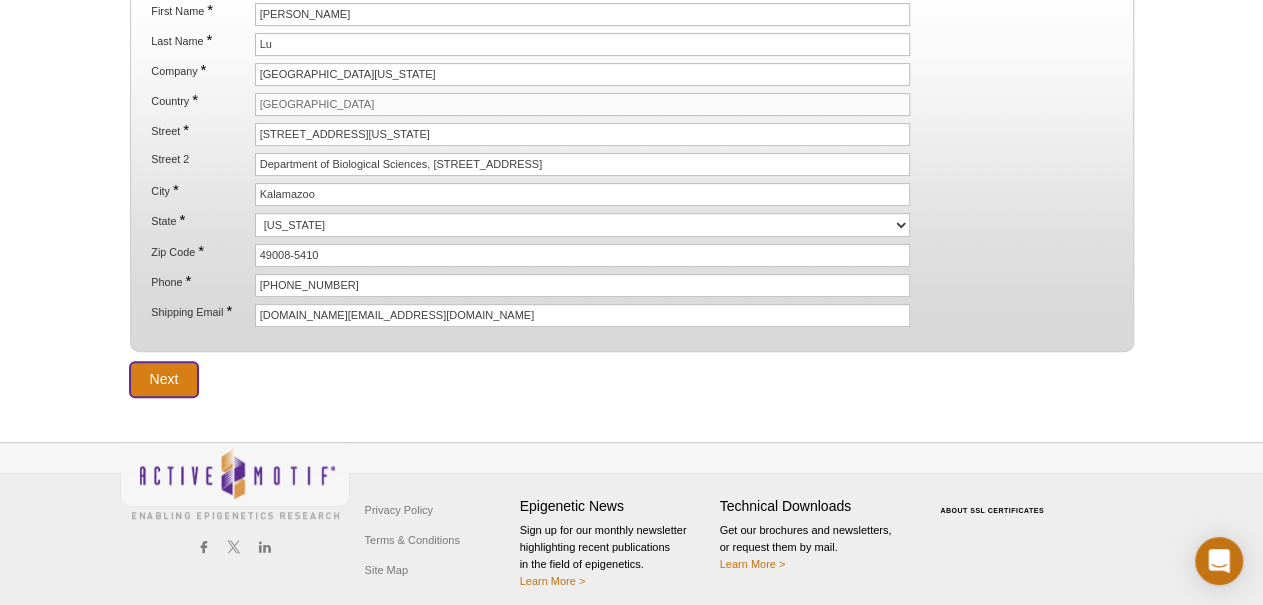 click on "Next" at bounding box center (164, 379) 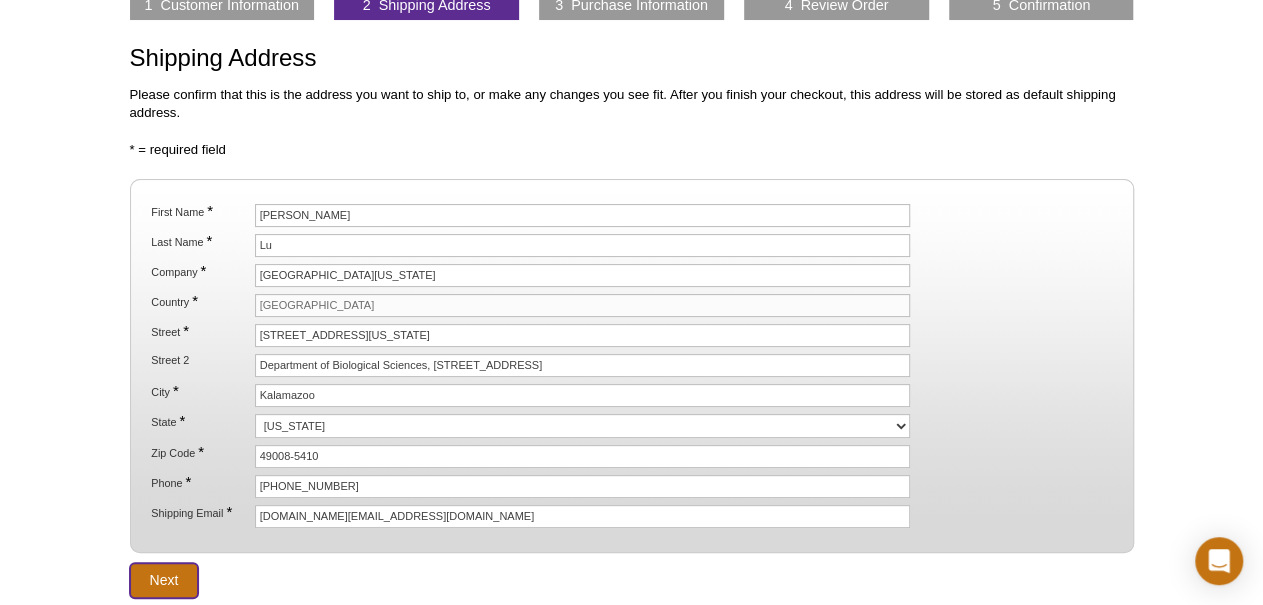 scroll, scrollTop: 129, scrollLeft: 0, axis: vertical 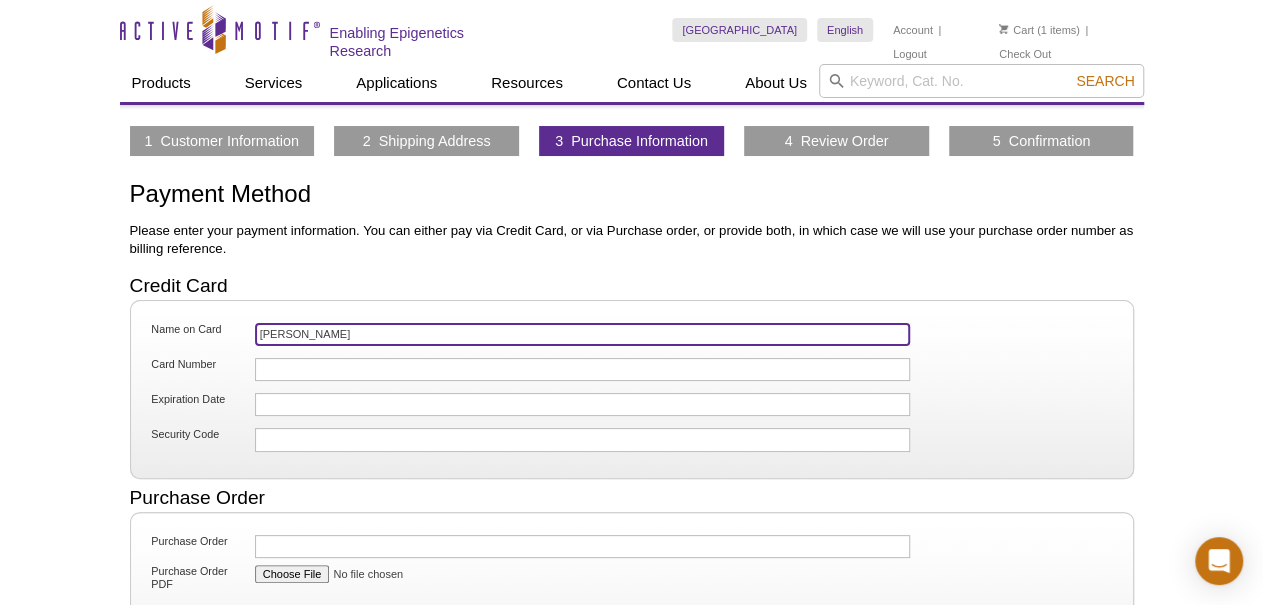 click on "[PERSON_NAME]" at bounding box center [583, 334] 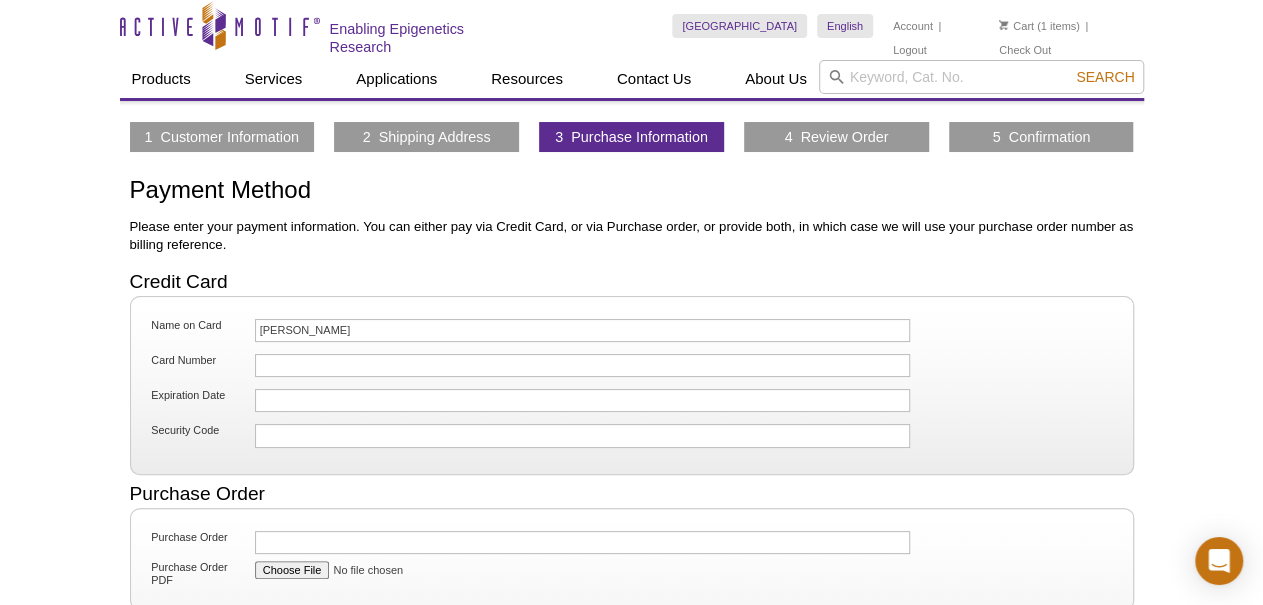 scroll, scrollTop: 0, scrollLeft: 0, axis: both 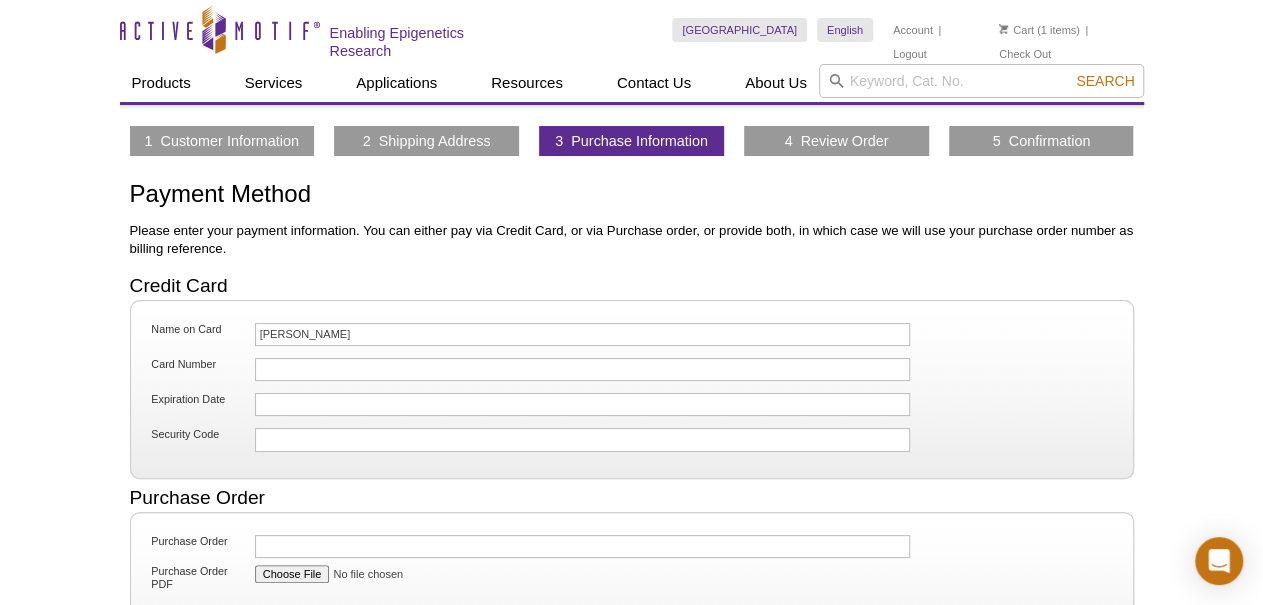 click at bounding box center (583, 369) 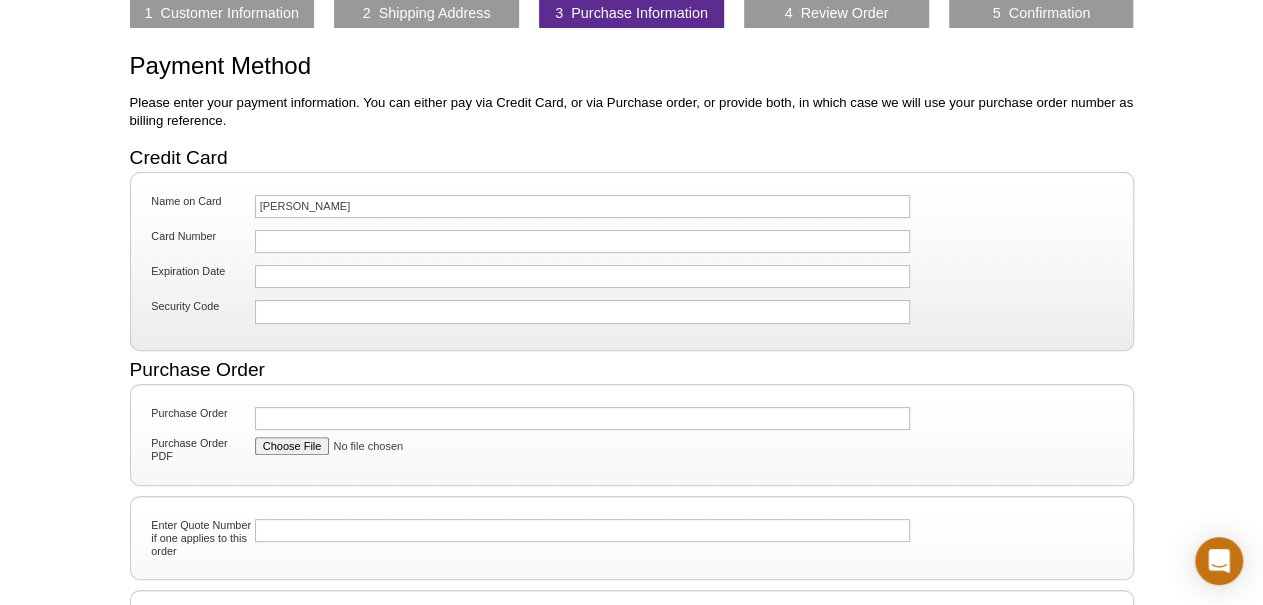 scroll, scrollTop: 208, scrollLeft: 0, axis: vertical 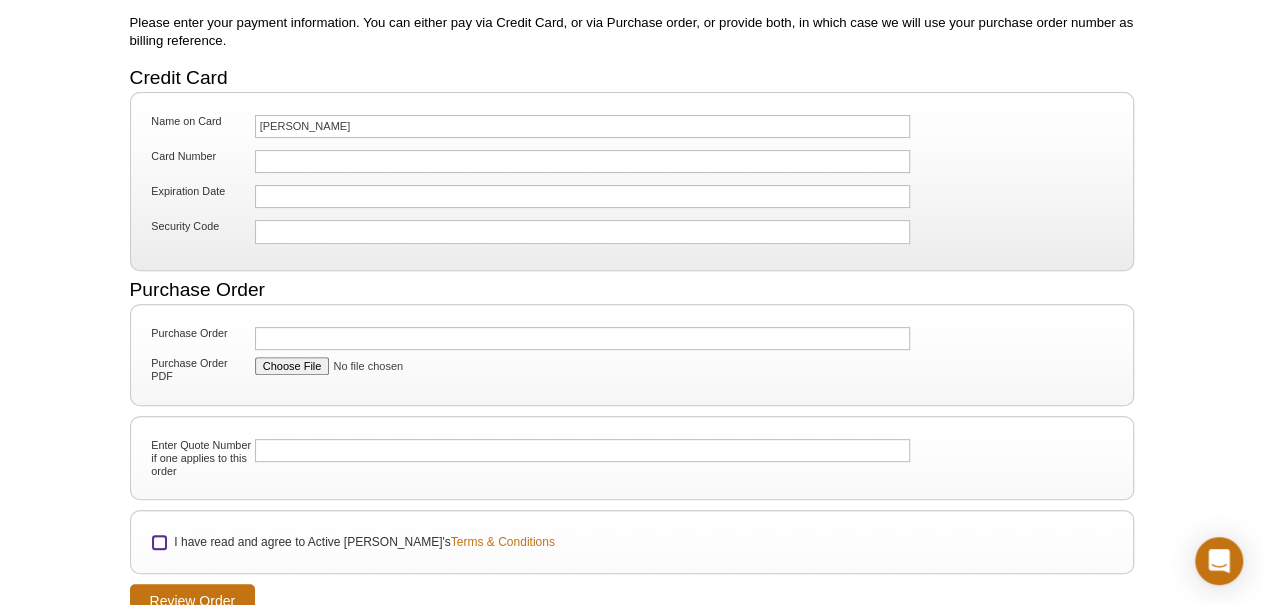 click on "I have read and agree to Active Motif's  Terms & Conditions" at bounding box center (159, 542) 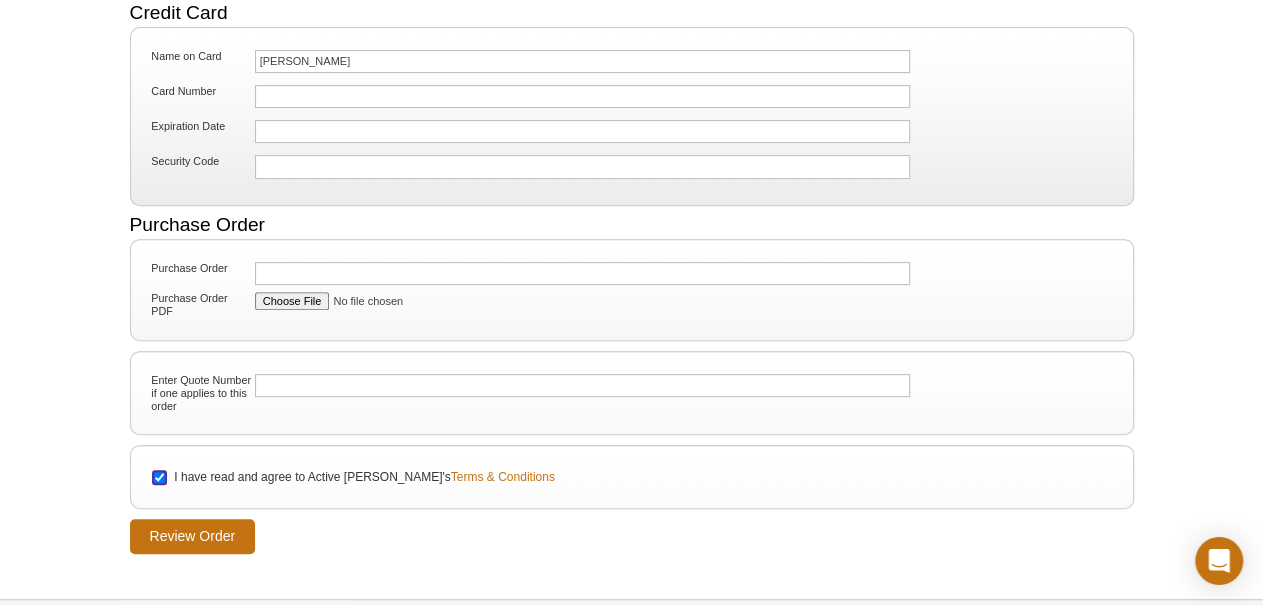 scroll, scrollTop: 312, scrollLeft: 0, axis: vertical 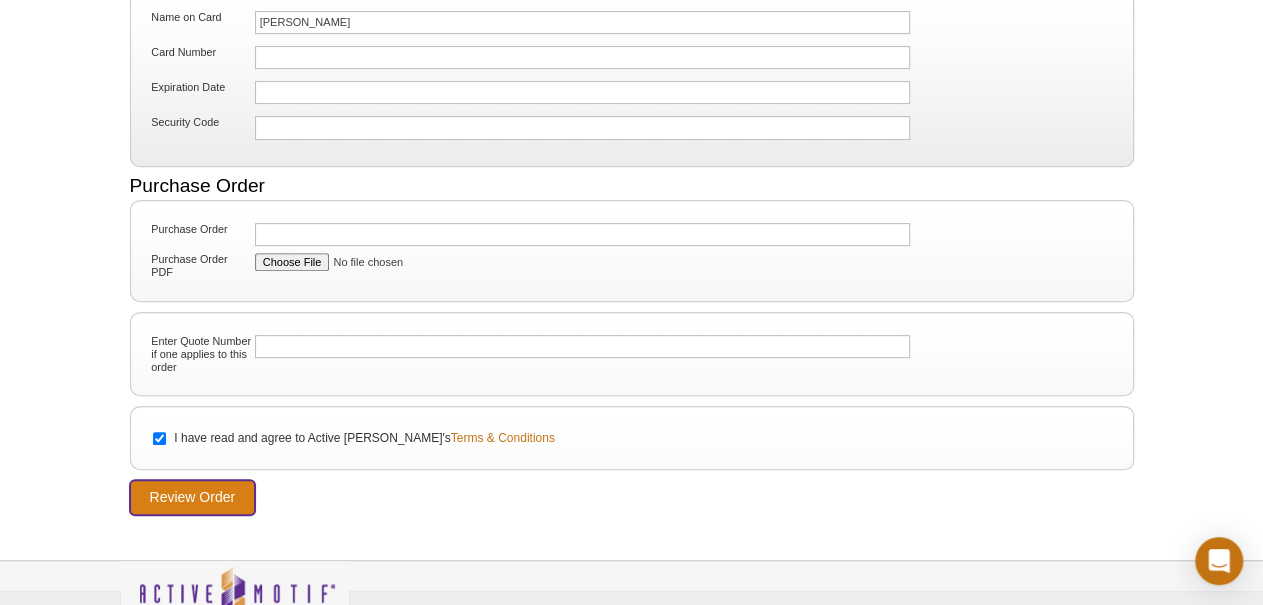 click on "Review Order" at bounding box center [193, 497] 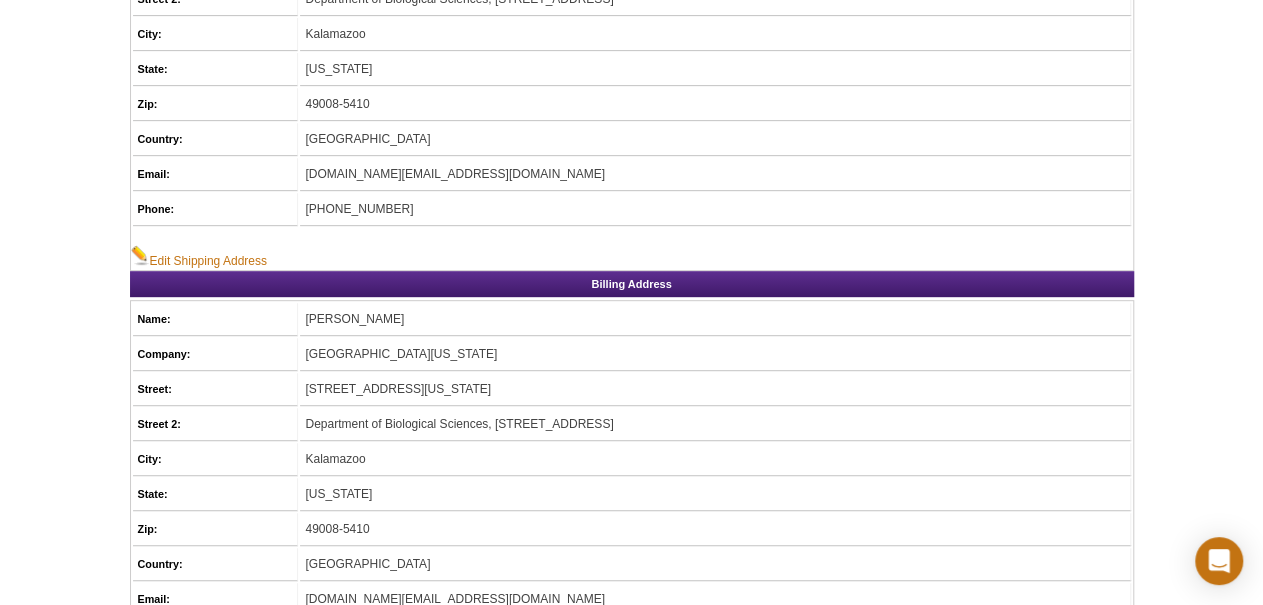 scroll, scrollTop: 0, scrollLeft: 0, axis: both 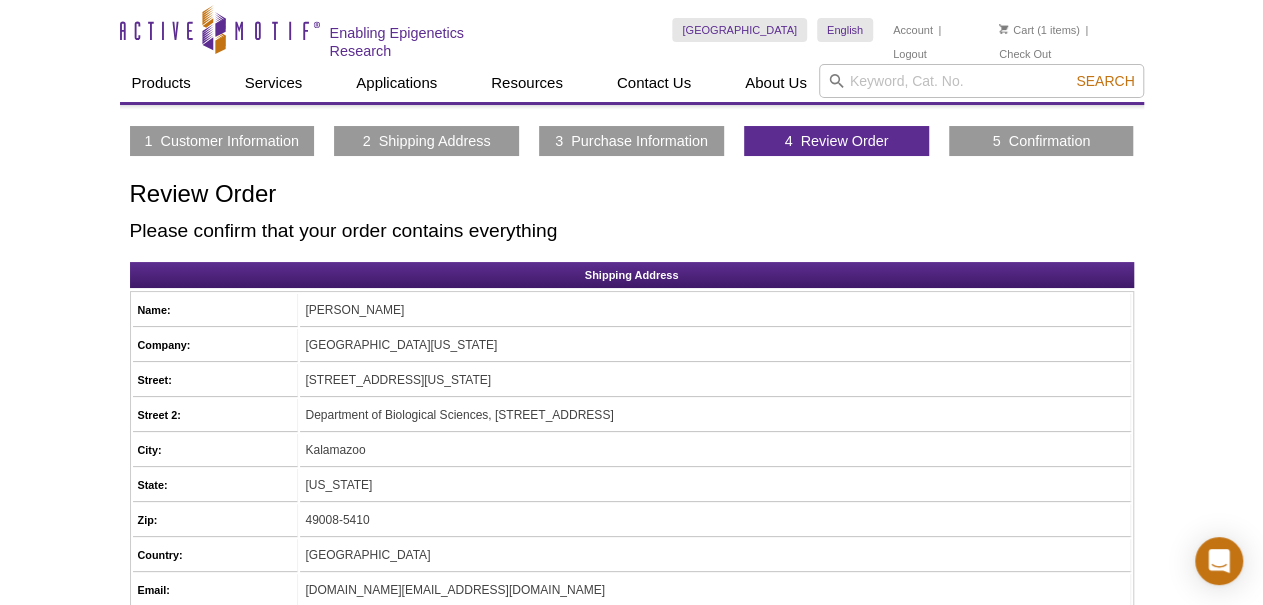 click on "Active Motif Logo
Enabling Epigenetics Research
1
Search
Skip to content
Active Motif Logo
Enabling Epigenetics Research
United States
United States
English
English
Japanese
Chinese" at bounding box center [631, 1077] 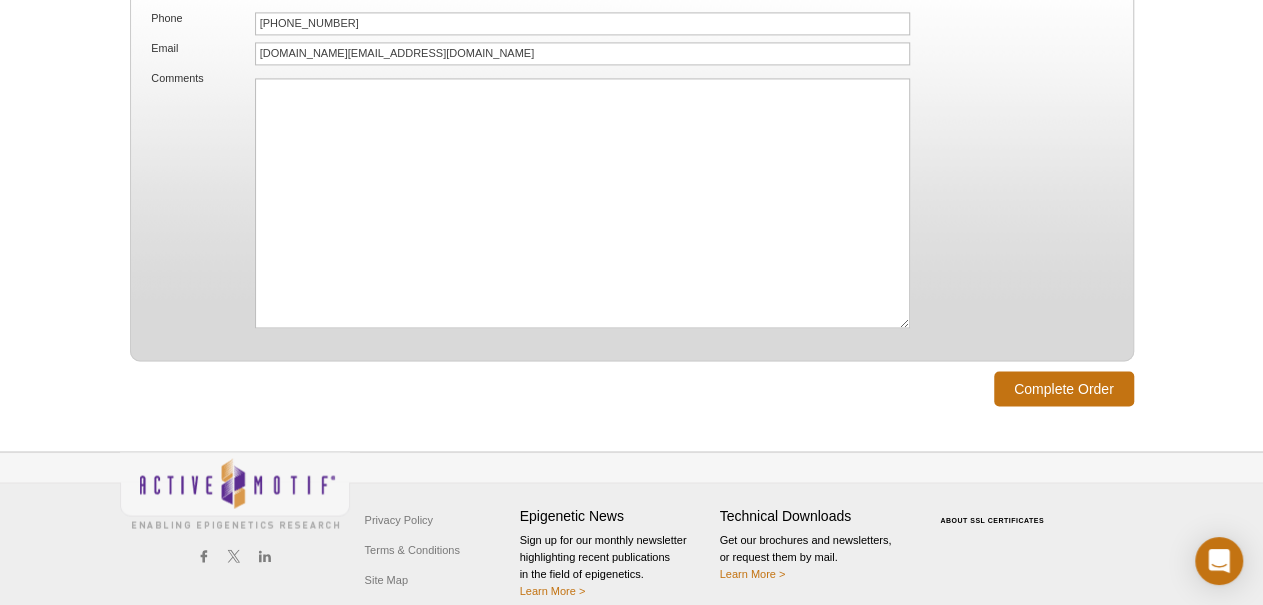scroll, scrollTop: 1529, scrollLeft: 0, axis: vertical 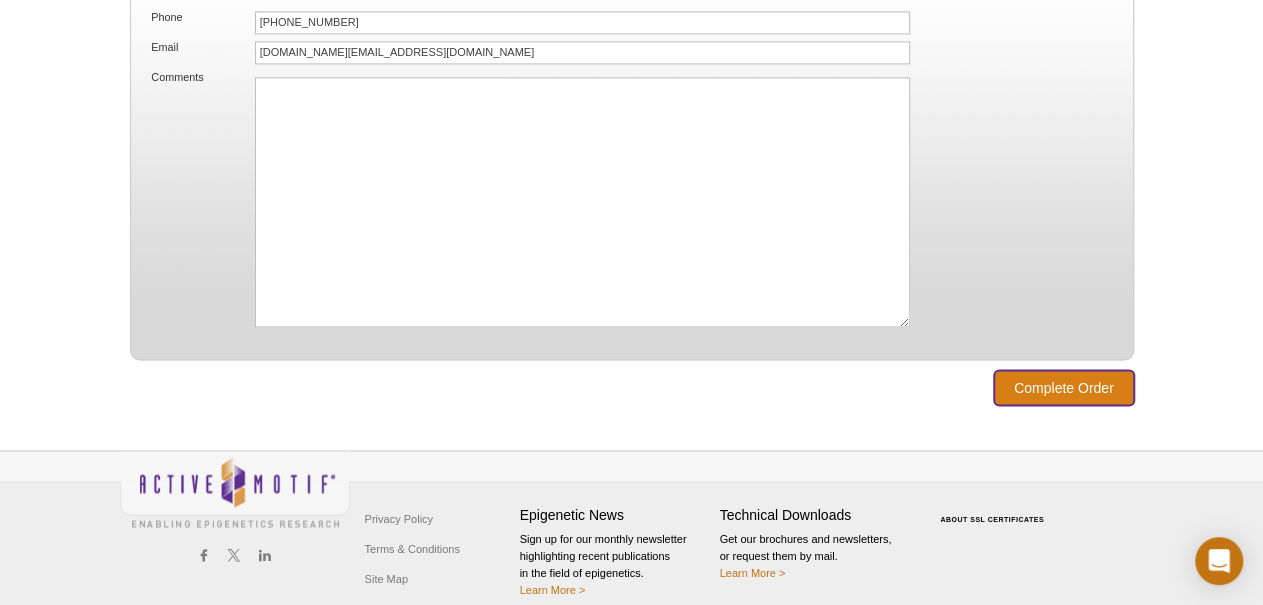 click on "Complete Order" at bounding box center [1064, 387] 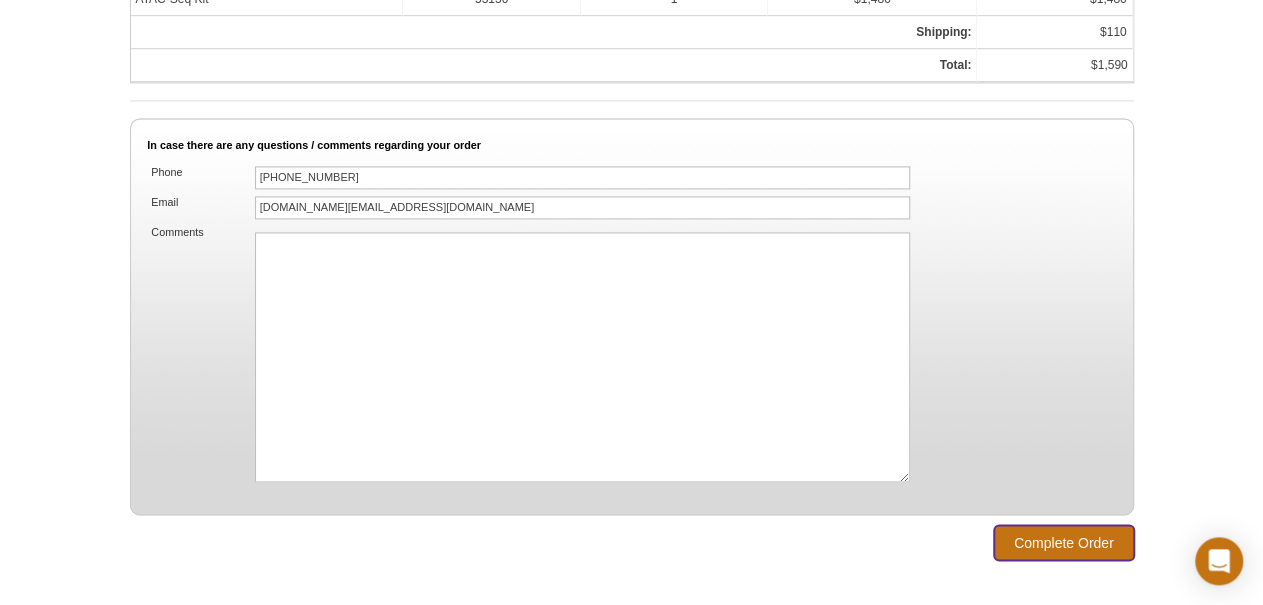 scroll, scrollTop: 1217, scrollLeft: 0, axis: vertical 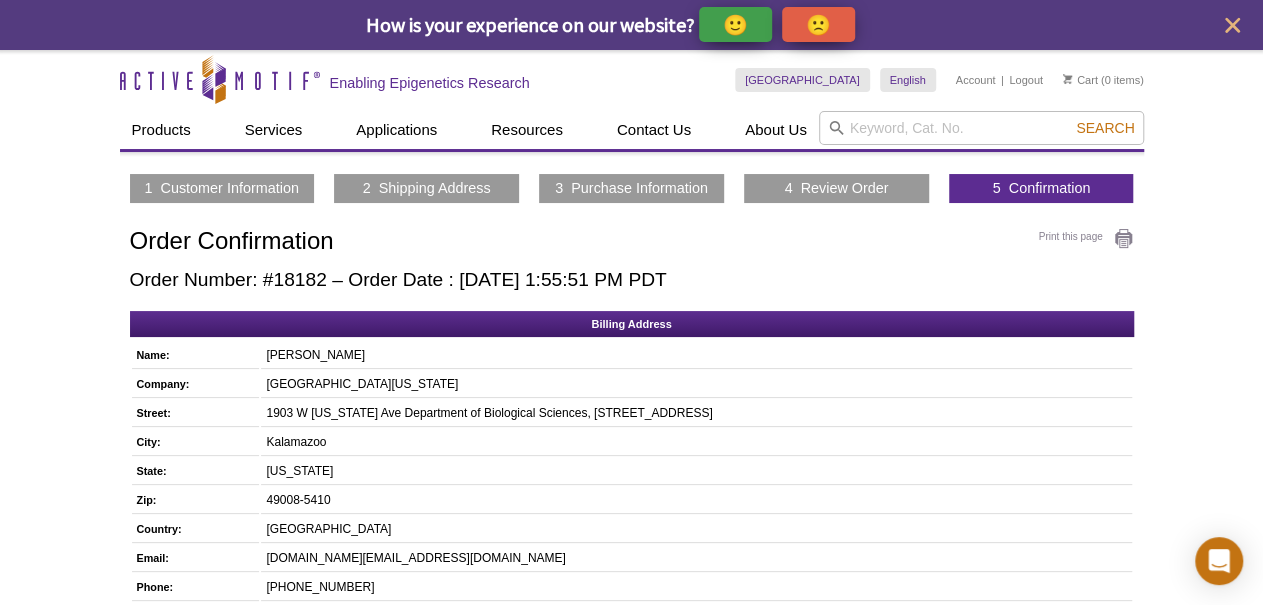 click on "Active Motif Logo
Enabling Epigenetics Research
0
Search
Skip to content
Active Motif Logo
Enabling Epigenetics Research
[GEOGRAPHIC_DATA]
[GEOGRAPHIC_DATA]
English
English
Japanese
Chinese" at bounding box center (631, 601) 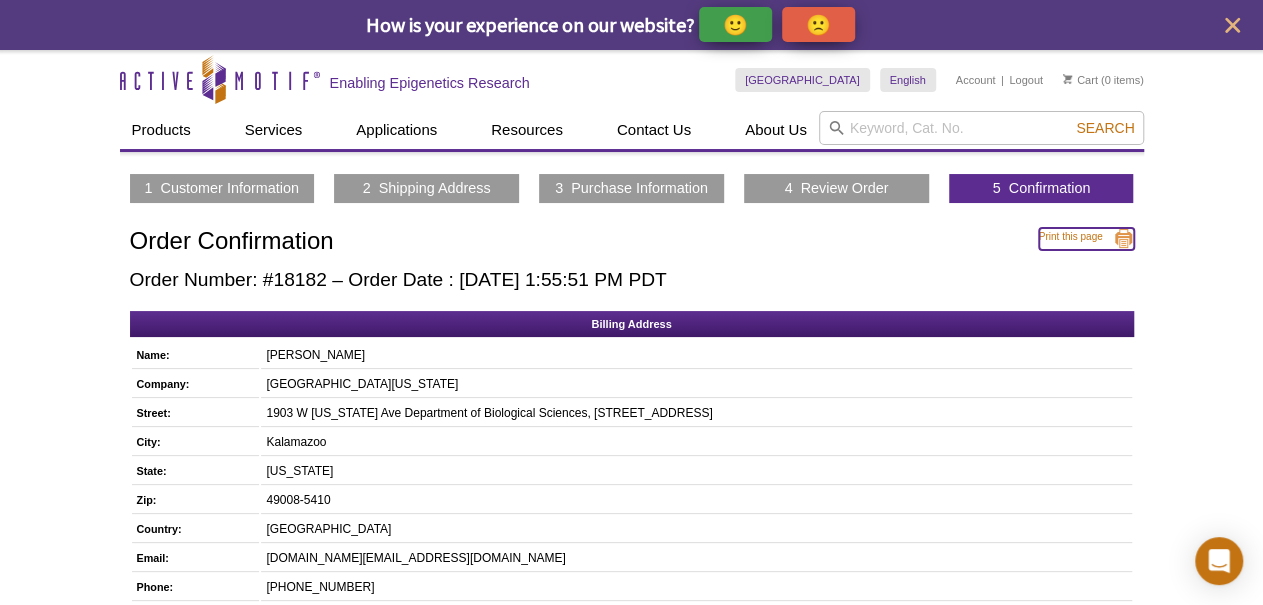 click on "Print this page" at bounding box center [1086, 239] 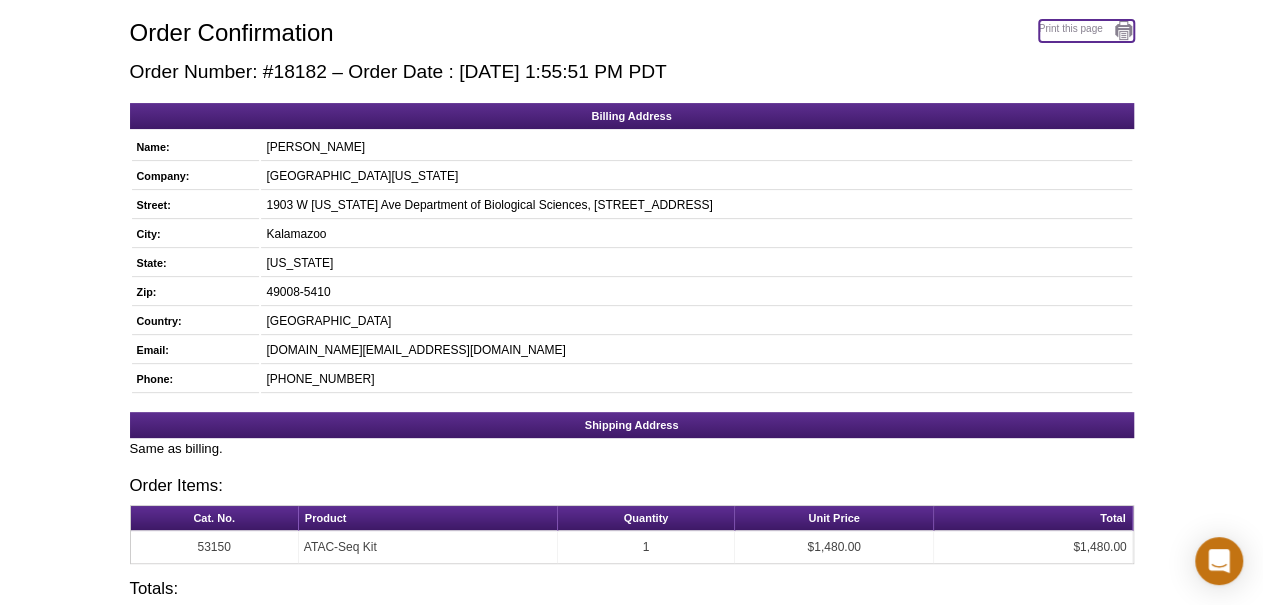 scroll, scrollTop: 542, scrollLeft: 0, axis: vertical 